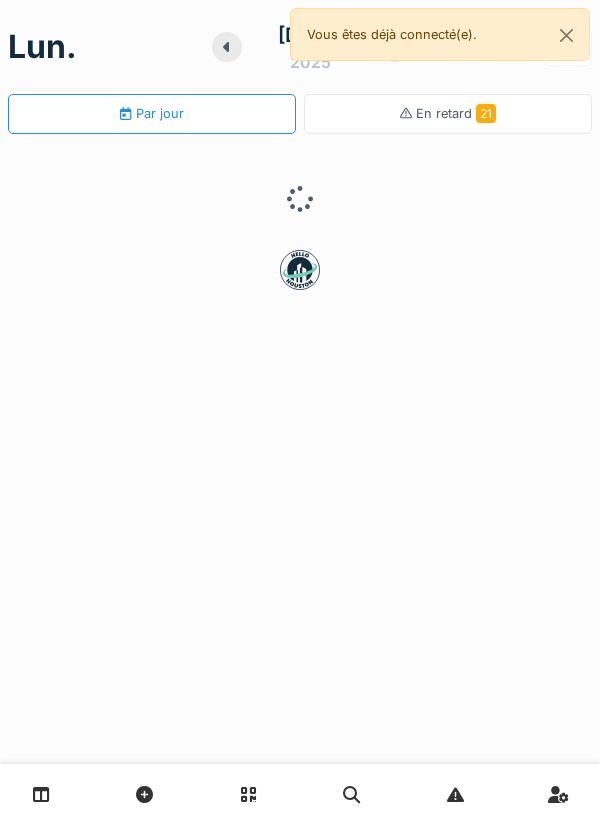 scroll, scrollTop: 0, scrollLeft: 0, axis: both 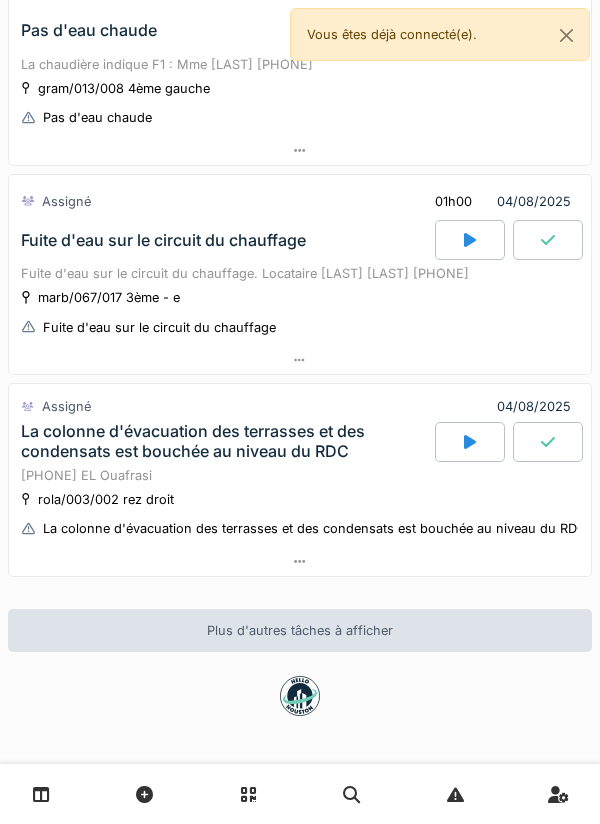 click on "lun. [DATE] [YEAR]   Par jour   En retard   21 Assigné [DATE]/[YEAR] 3 Code 3 - Rénovation de l'appartement Plomberie:
apporter et poser un meuble évier complet pour la cuisine. Voir Momo
raccordement des alimentations et des évacuations thom/012/003 rez - j Code 3 - Rénovation de l'appartement Assigné [DATE]/[YEAR] Vérification problème d'gout recurent en cave  Monsieur [LAST] [LAST] [PHONE]
[PHONE] av. de la reine 1 Vérification problème d'gout recurent en cave  Assigné 01h00 [DATE]/[YEAR] Fuite d'eau derrière les toilettes Fuite d'eau derrière les toilettes. De l'eau coule derrière la chasse d'eau.  Mr [LAST] [PHONE] eene/065/015 3ème - g Fuite d'eau derrière les toilettes Assigné 01h00 [DATE]/[YEAR] Pas d'eau chaude  La chaudière indique F1 : Mme [LAST] [PHONE] gram/013/008 4ème gauche Pas d'eau chaude  Assigné 01h00 [DATE]/[YEAR] Fuite d'eau sur le circuit du chauffage Fuite d'eau sur le circuit du chauffage. Locataire [LAST] [LAST] [PHONE] marb/067/017 3ème - e Assigné" at bounding box center (300, 412) 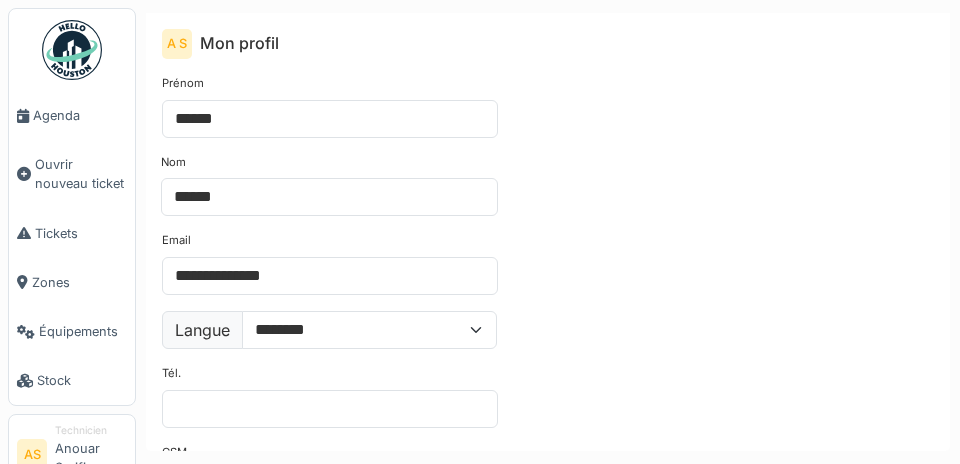 click on "AS" at bounding box center [32, 454] 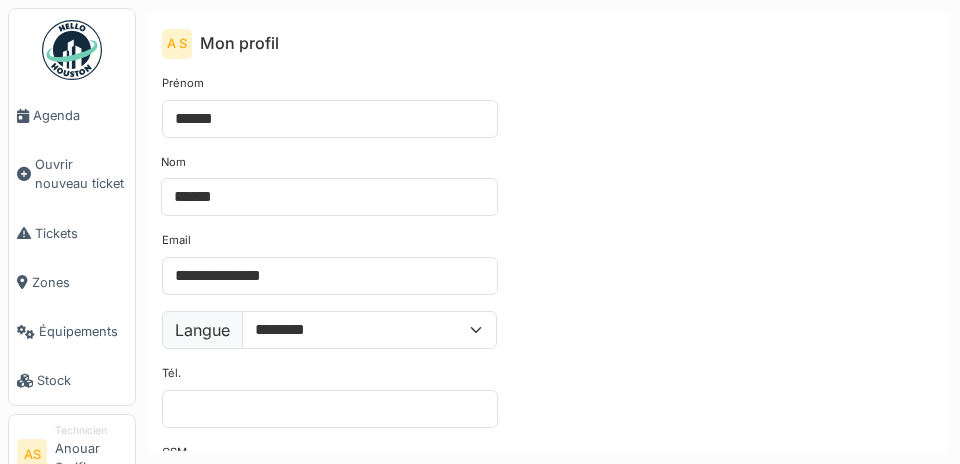 scroll, scrollTop: 0, scrollLeft: 0, axis: both 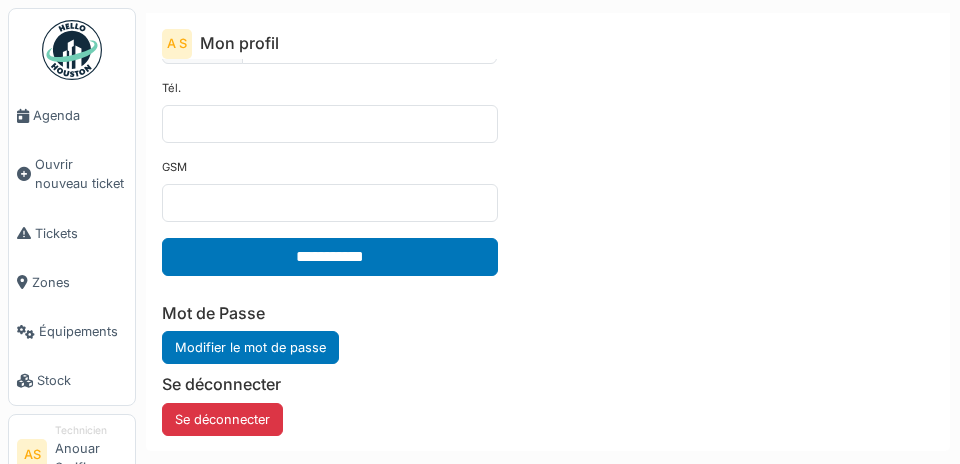 click on "AS
Technicien
Anouar Serifi" at bounding box center (72, 456) 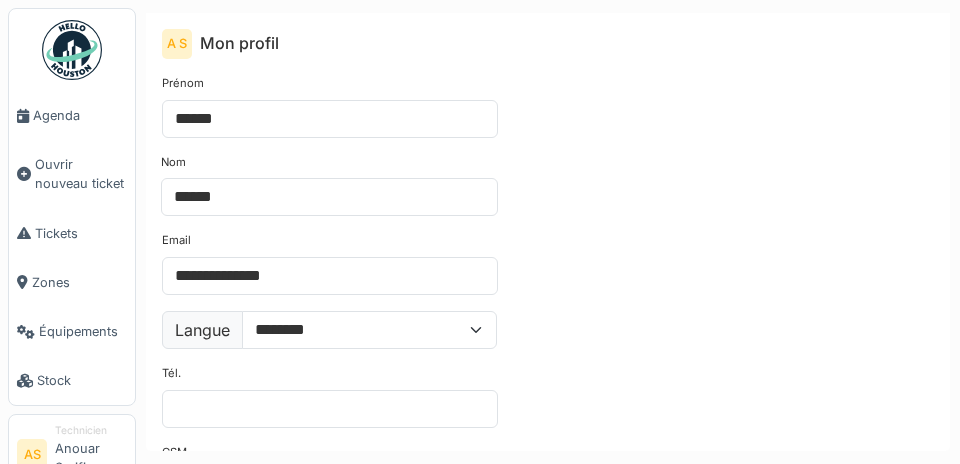 scroll, scrollTop: 0, scrollLeft: 0, axis: both 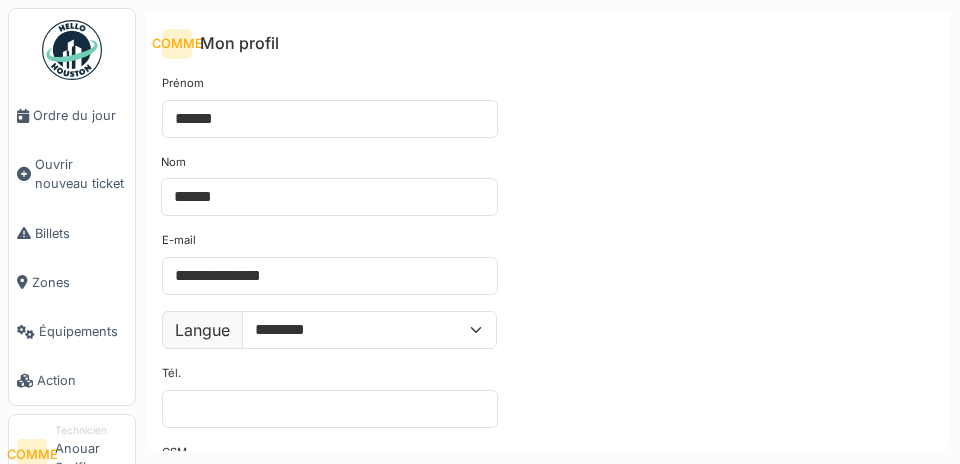 click on "COMME
Mon profil" at bounding box center [548, 36] 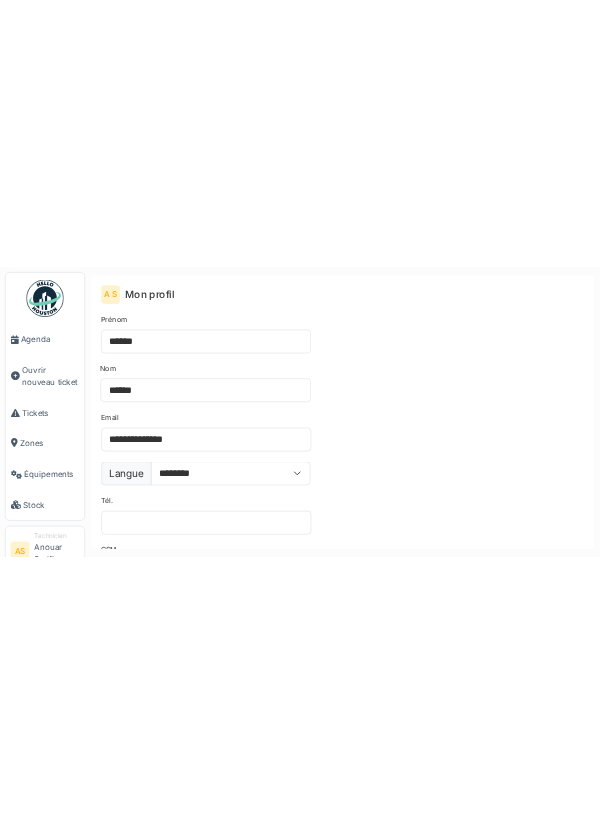 scroll, scrollTop: 0, scrollLeft: 0, axis: both 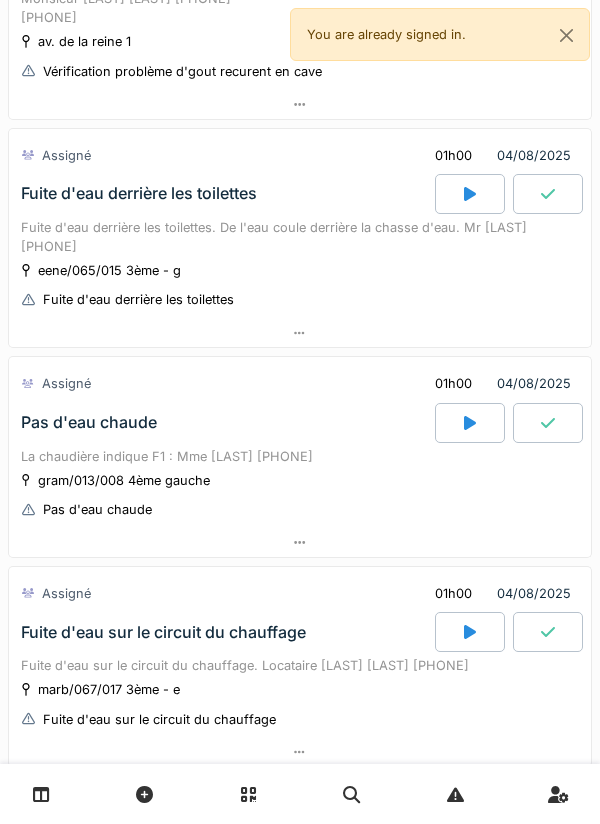 click at bounding box center [300, 333] 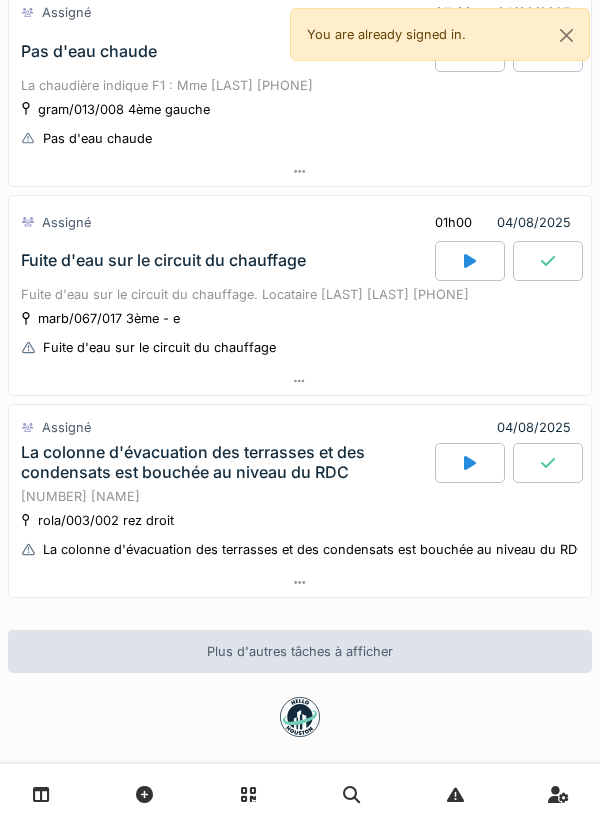 scroll, scrollTop: 1334, scrollLeft: 0, axis: vertical 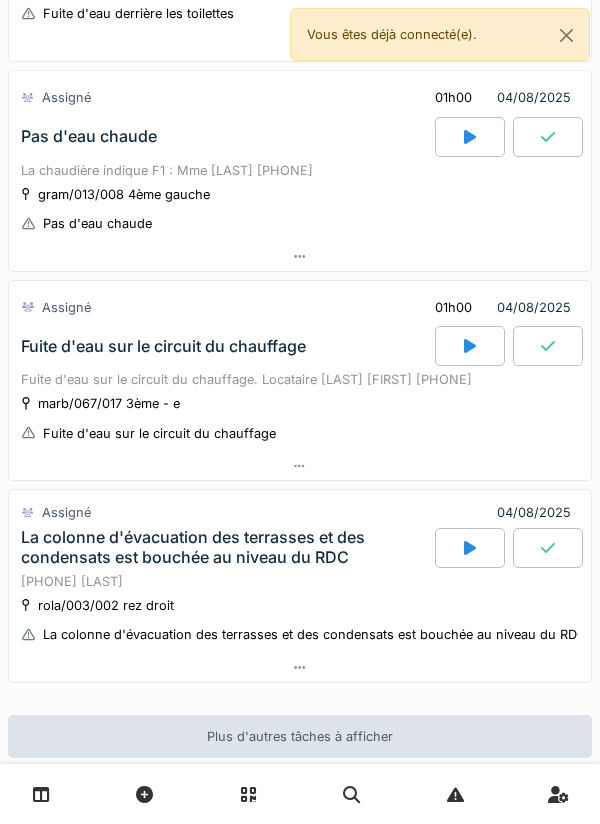 click at bounding box center [300, 667] 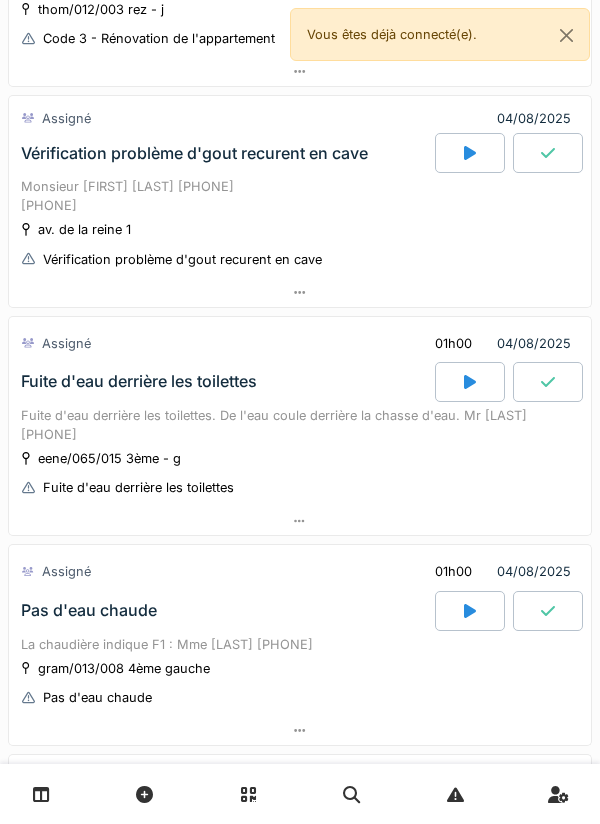 scroll, scrollTop: 307, scrollLeft: 0, axis: vertical 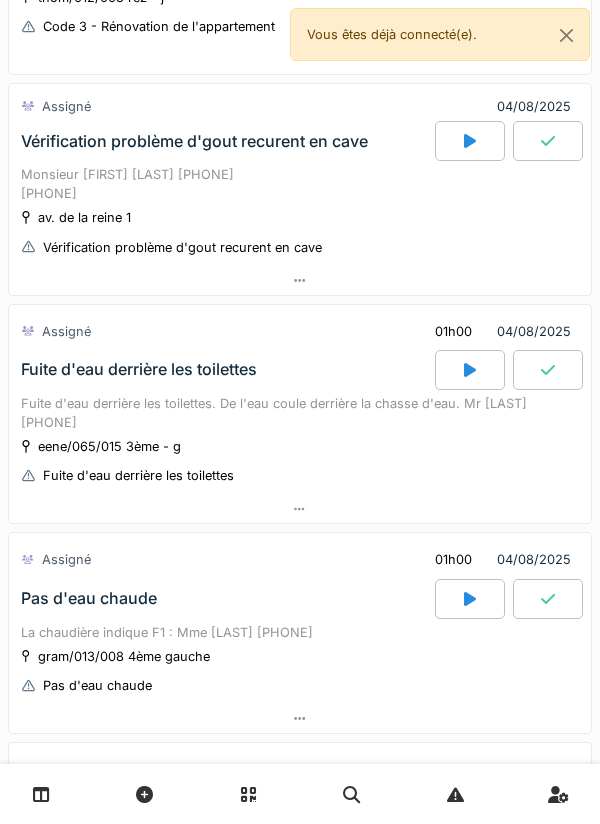 click 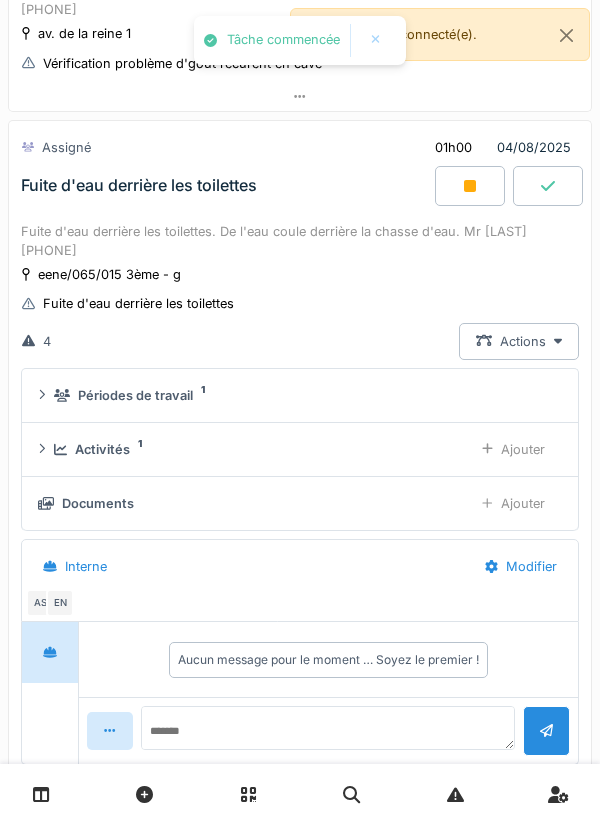 scroll, scrollTop: 530, scrollLeft: 0, axis: vertical 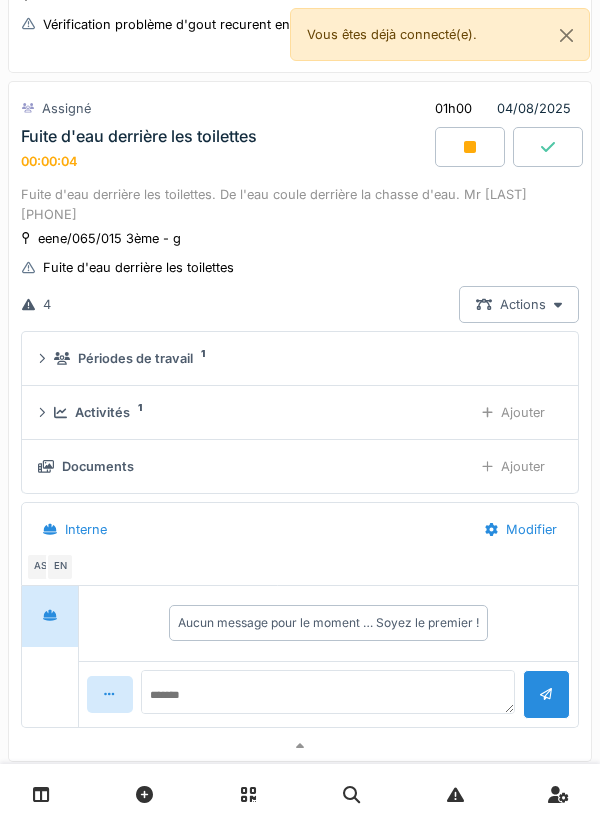 click at bounding box center [548, 147] 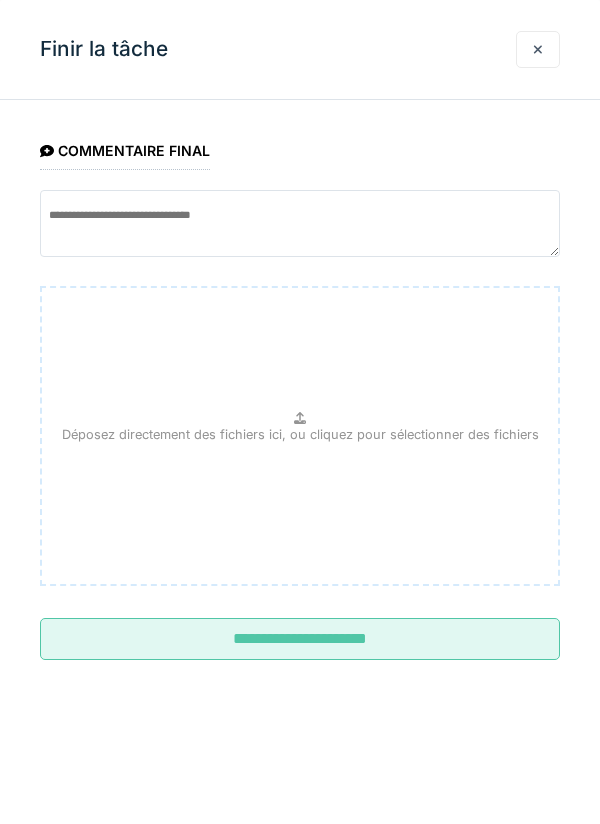click at bounding box center (538, 49) 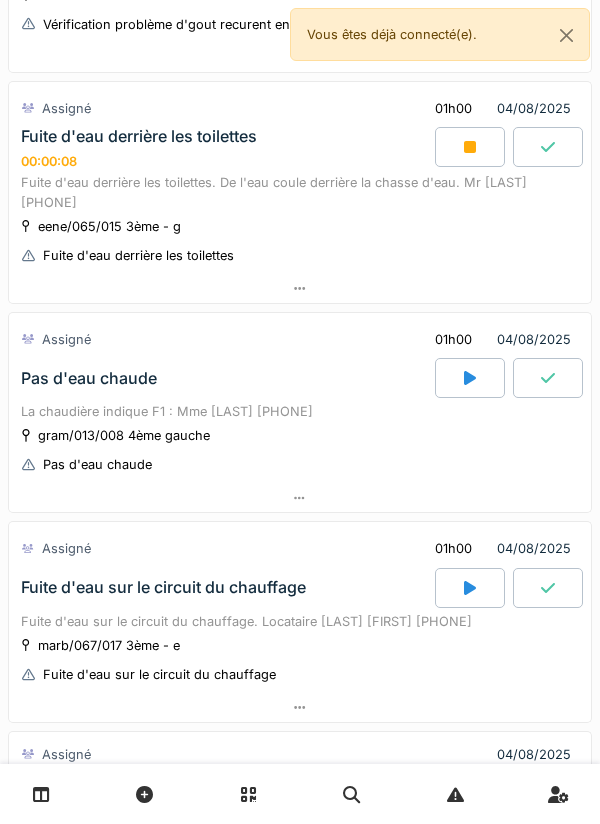 click on "Fuite d'eau derrière les toilettes. De l'eau coule derrière la chasse d'eau.  Mr [NAME] [PHONE]" at bounding box center [300, 192] 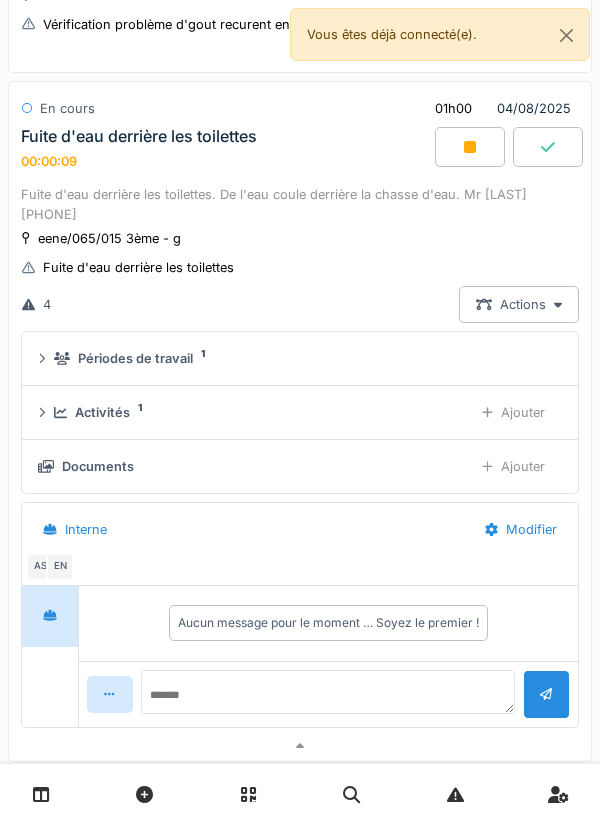 click on "Activités 1" at bounding box center (255, 412) 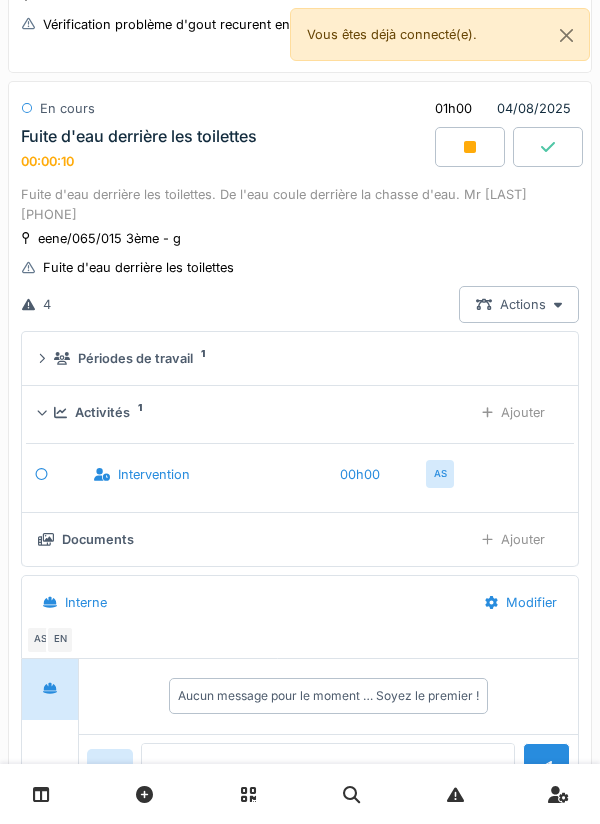 click on "Ajouter" at bounding box center [513, 412] 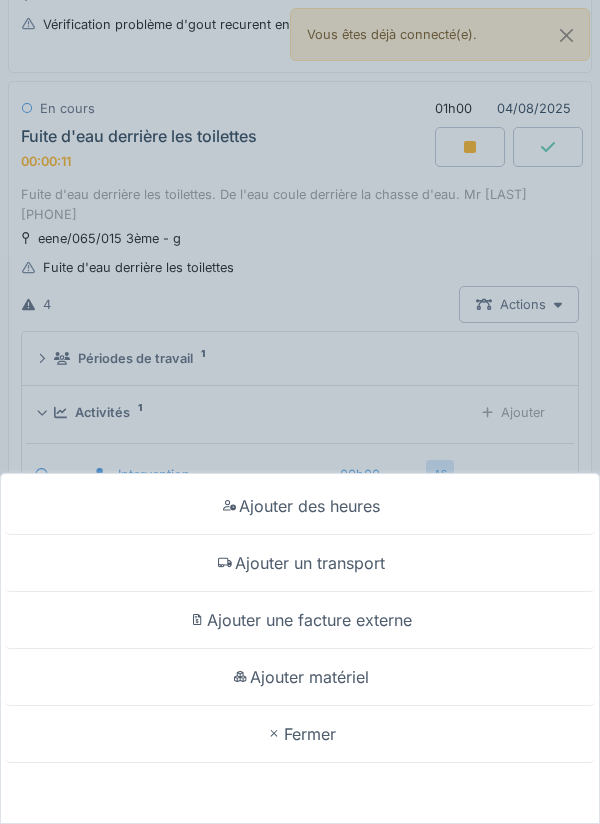 click on "Ajouter un transport" at bounding box center [300, 563] 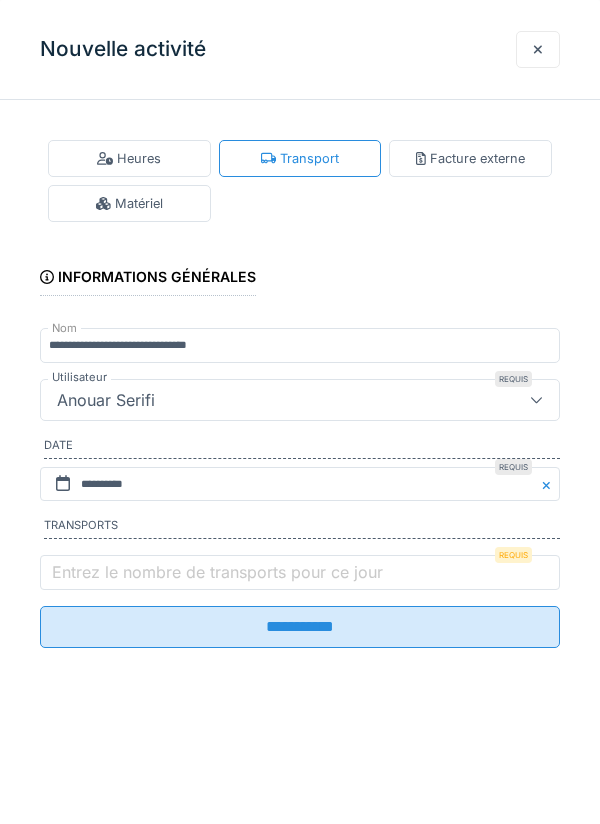 click on "Entrez le nombre de transports pour ce jour" at bounding box center [217, 572] 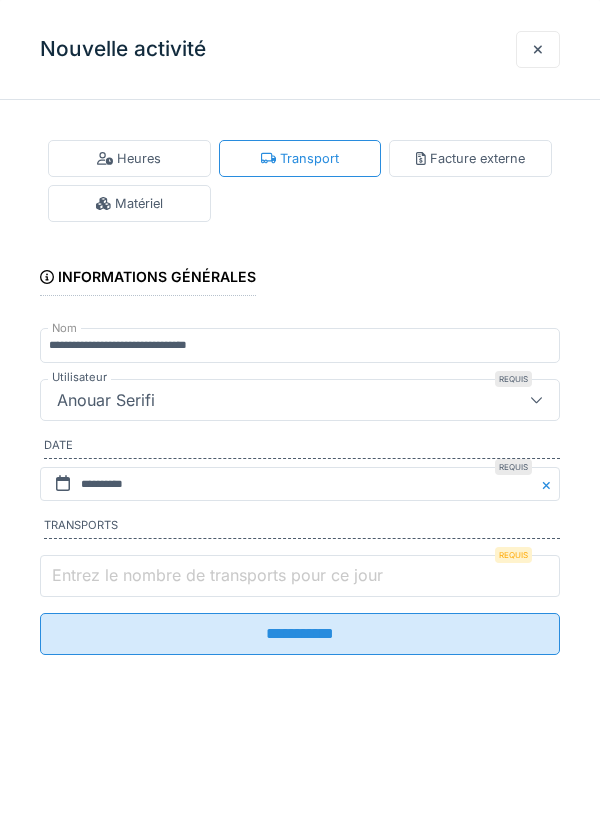 click on "Entrez le nombre de transports pour ce jour" at bounding box center [300, 576] 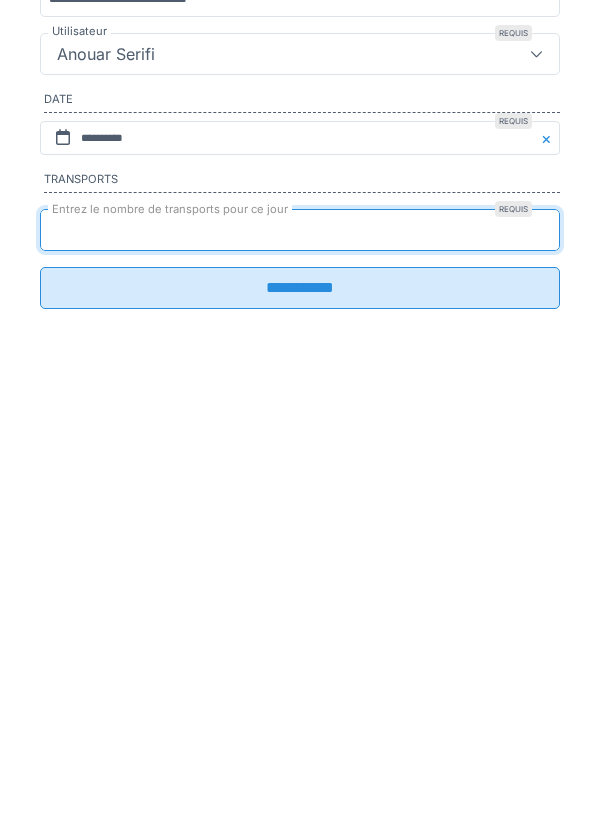 type on "*" 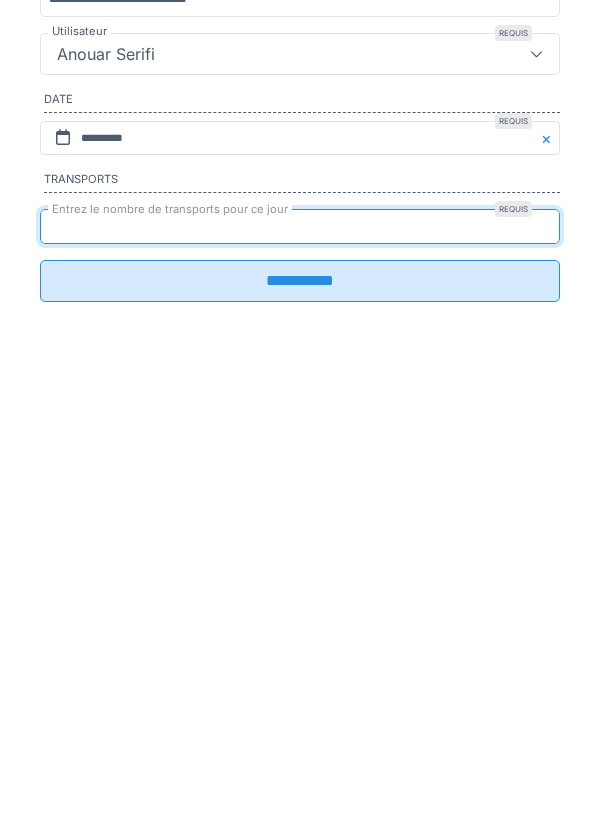 click on "**********" at bounding box center (300, 627) 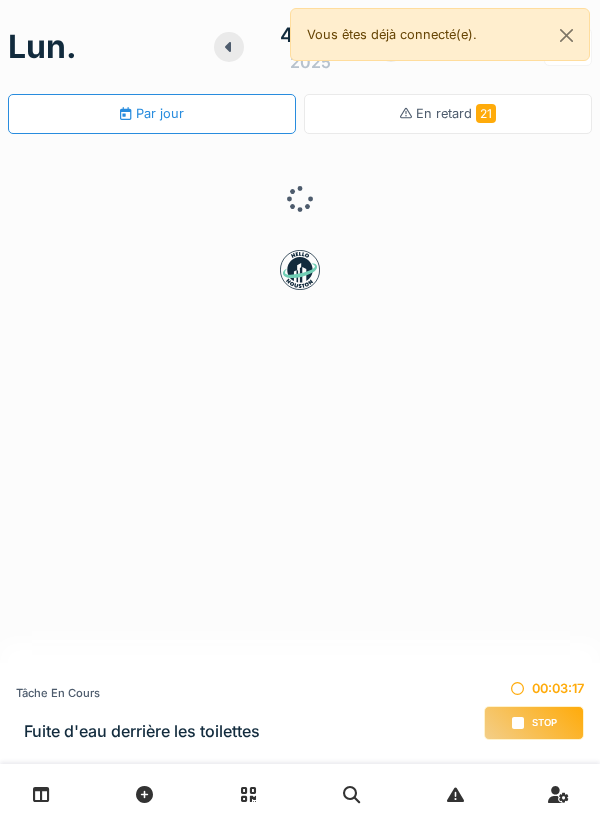 scroll, scrollTop: 0, scrollLeft: 0, axis: both 